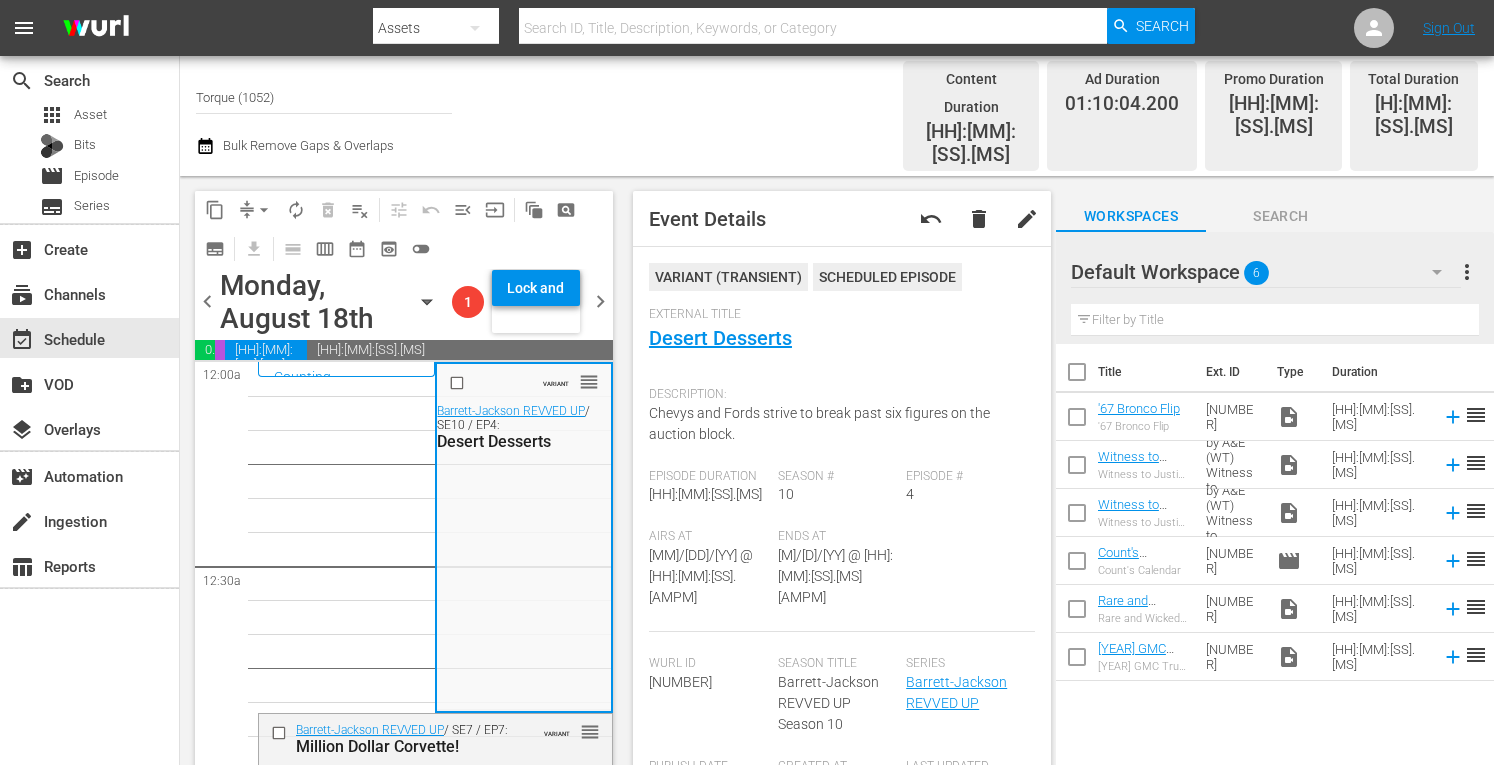 scroll, scrollTop: 0, scrollLeft: 0, axis: both 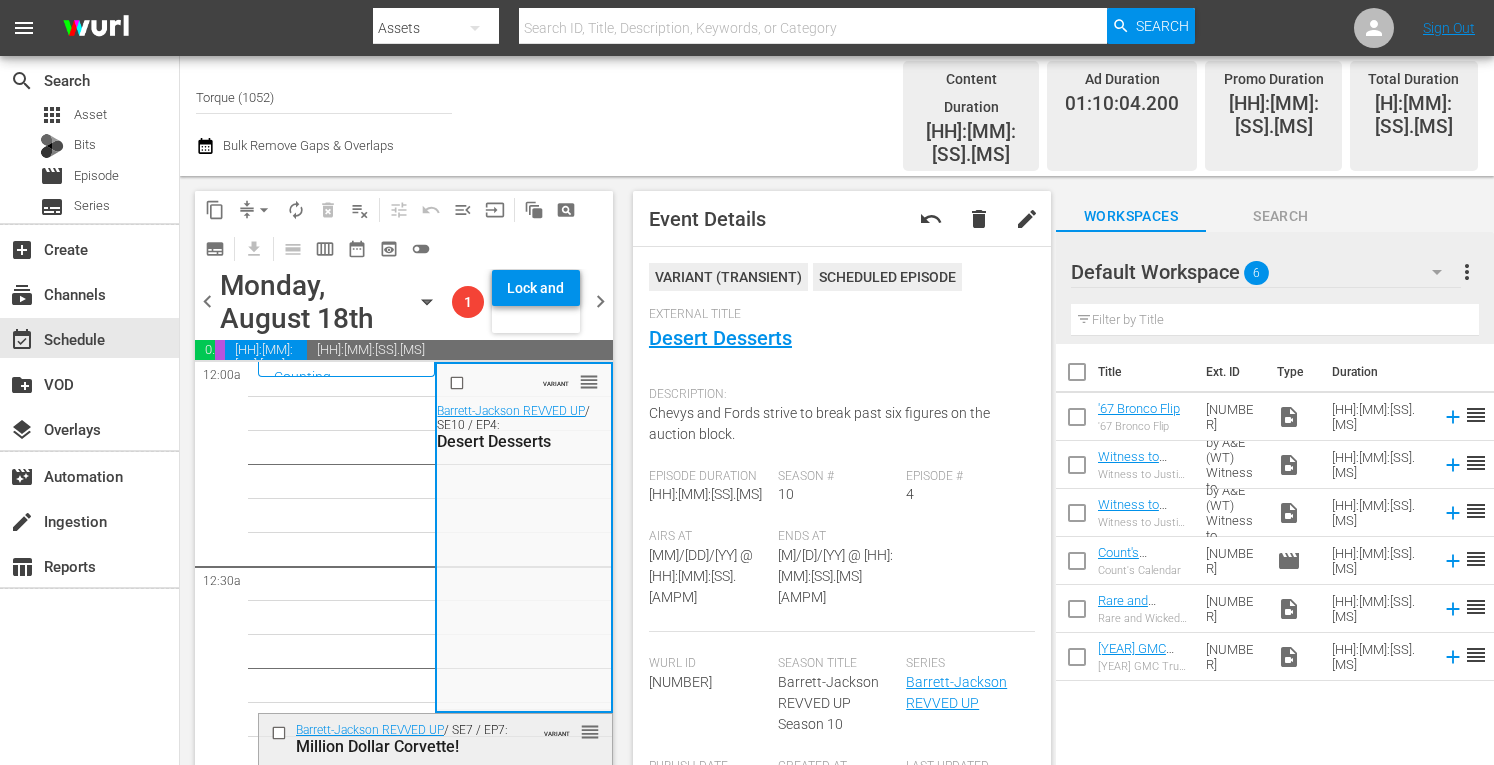 click on "Barrett-Jackson REVVED UP  / SE7 / EP7:
Million Dollar Corvette! VARIANT reorder" at bounding box center [435, 738] 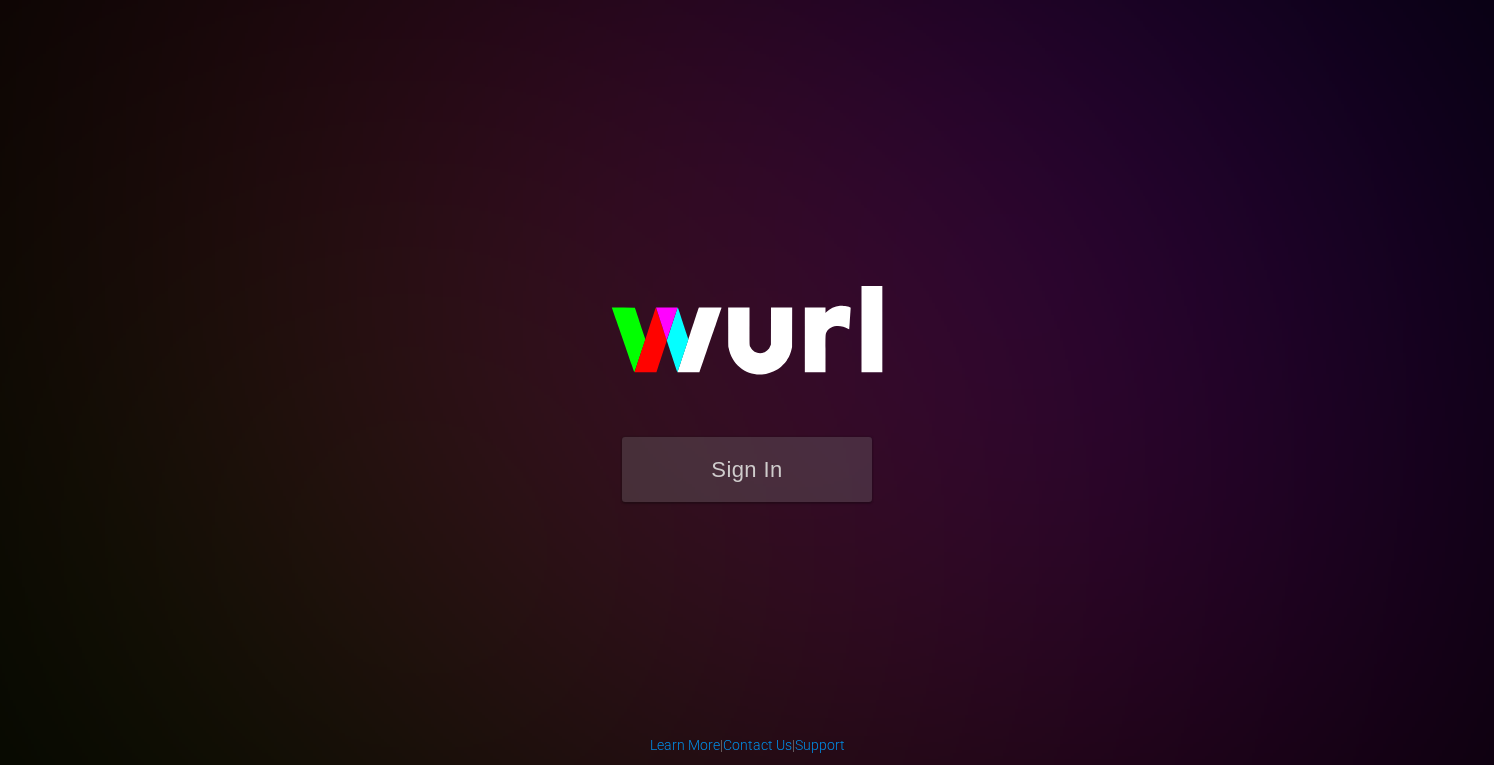 scroll, scrollTop: 0, scrollLeft: 0, axis: both 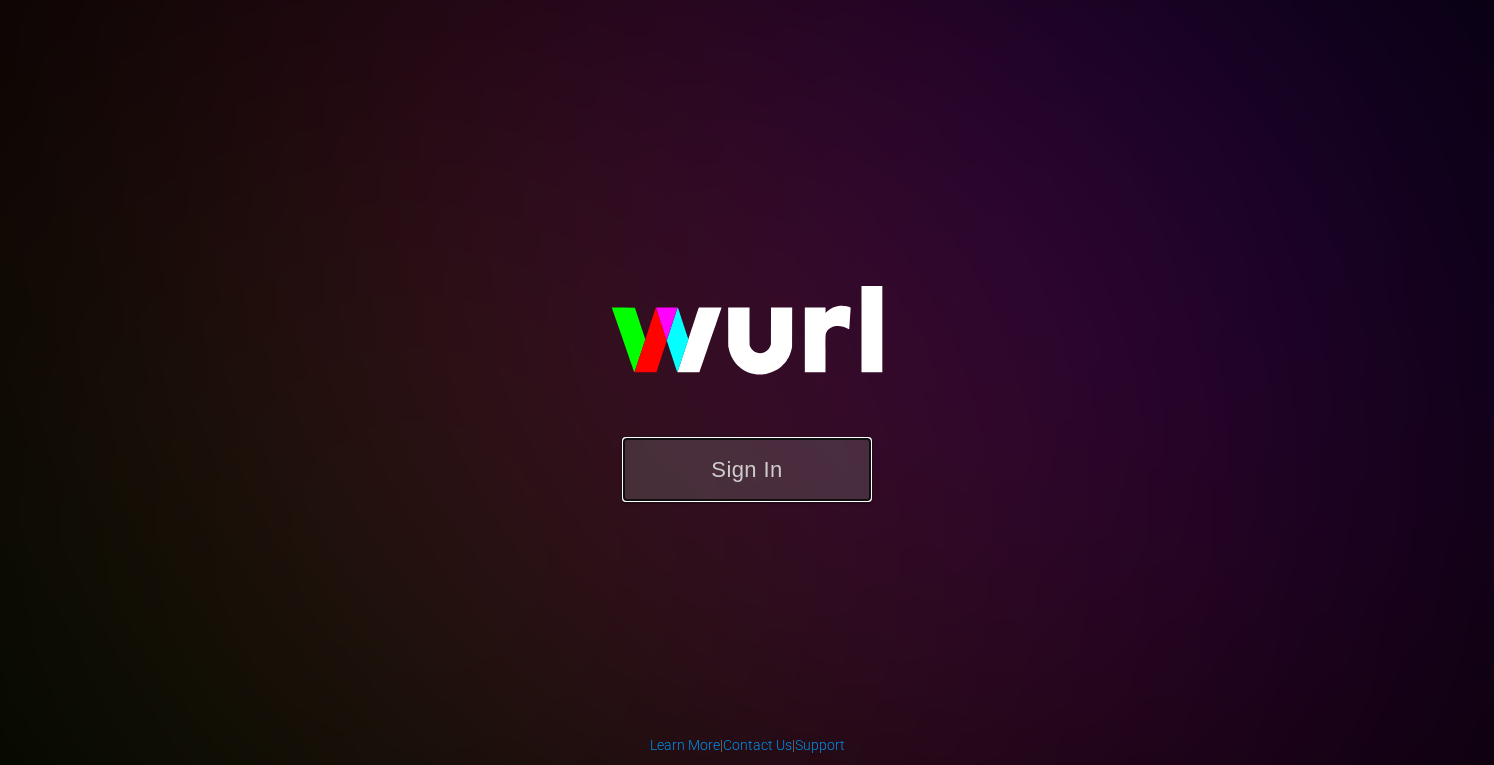 click on "Sign In" at bounding box center [747, 469] 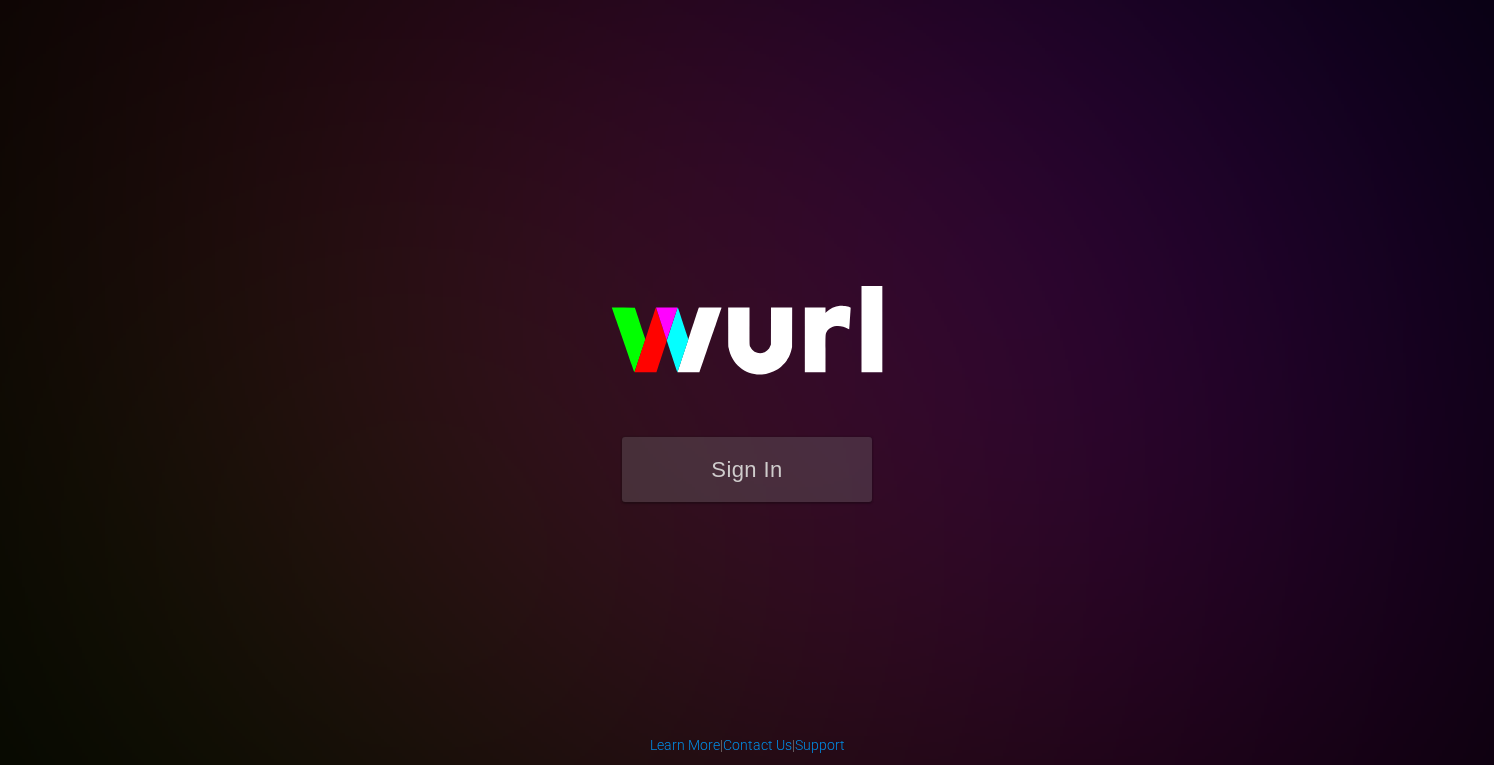 scroll, scrollTop: 0, scrollLeft: 0, axis: both 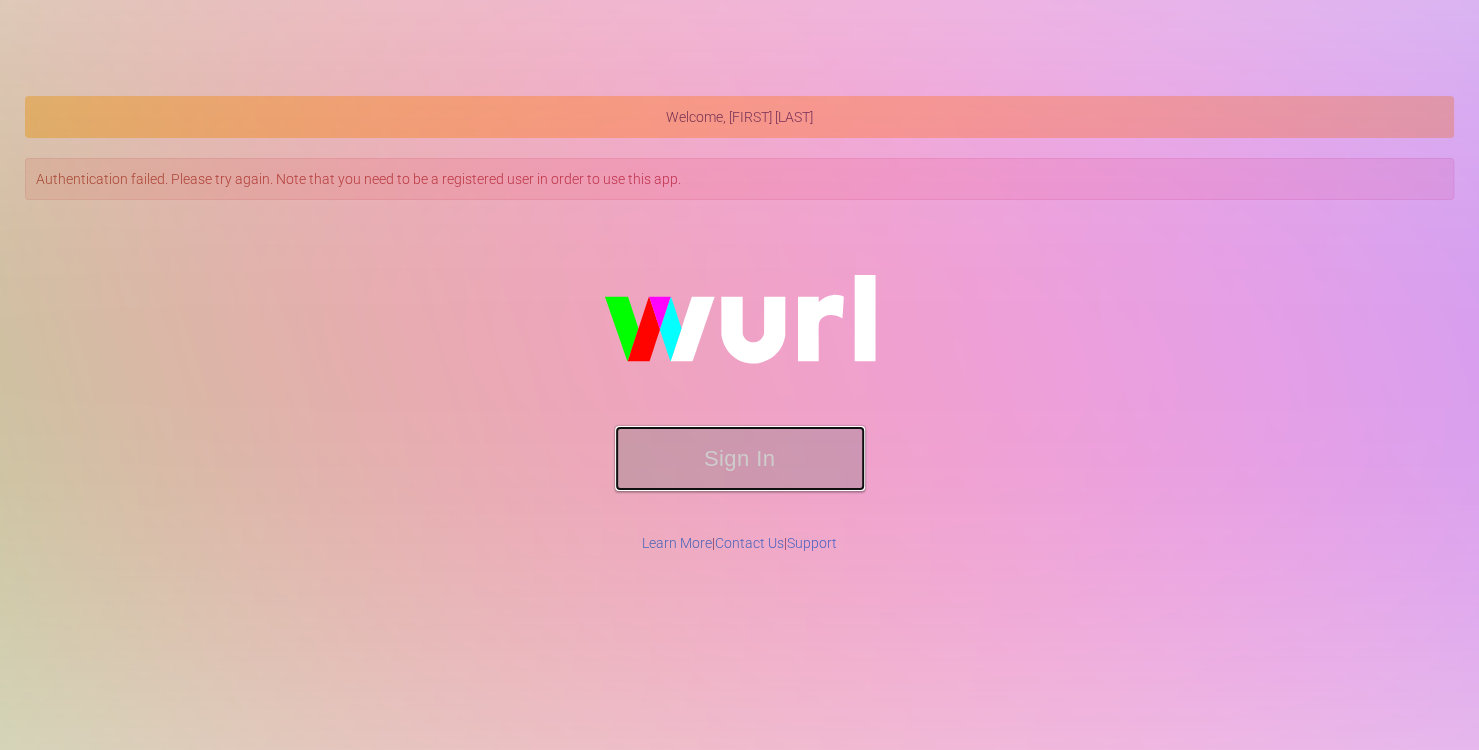 click on "Sign In" at bounding box center [740, 458] 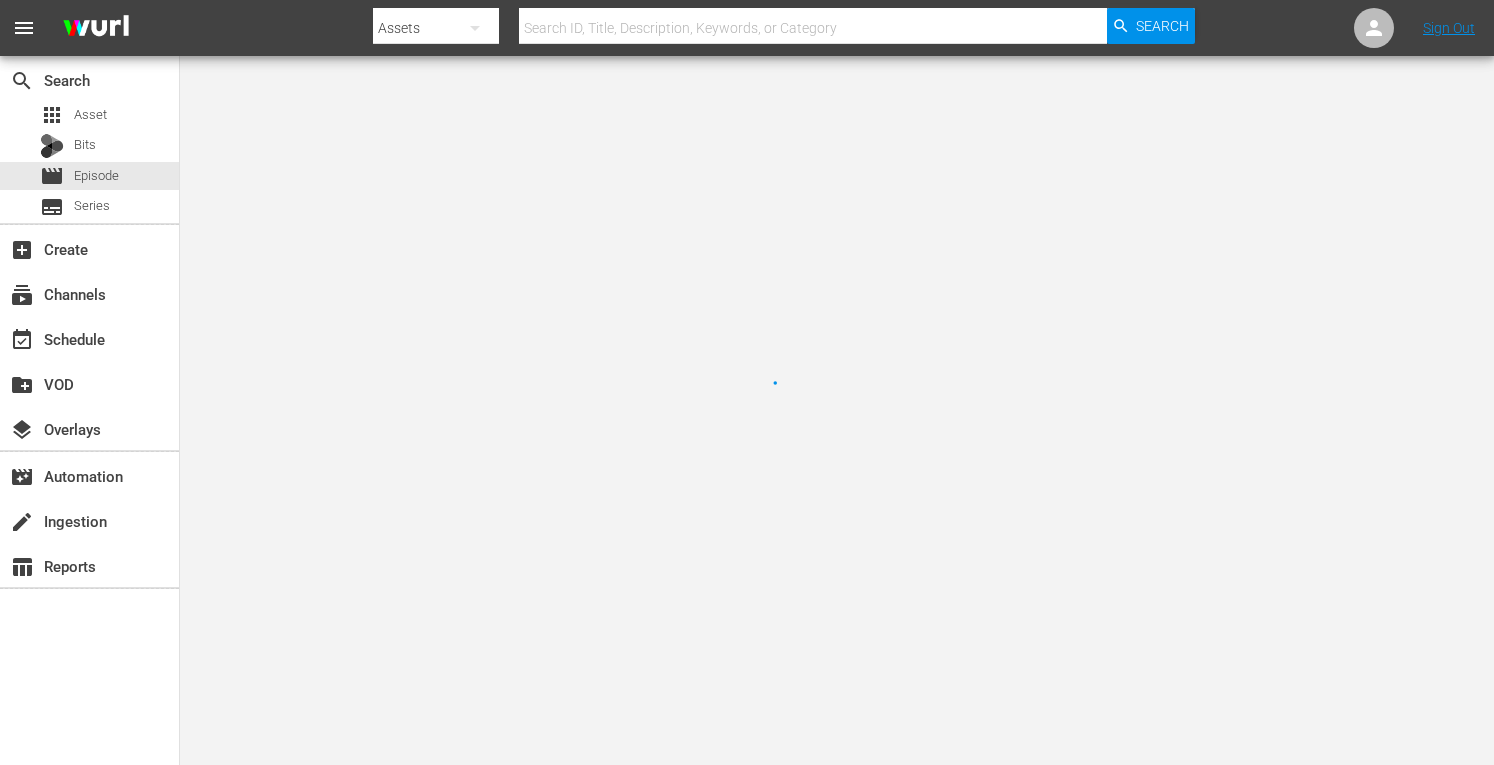 scroll, scrollTop: 0, scrollLeft: 0, axis: both 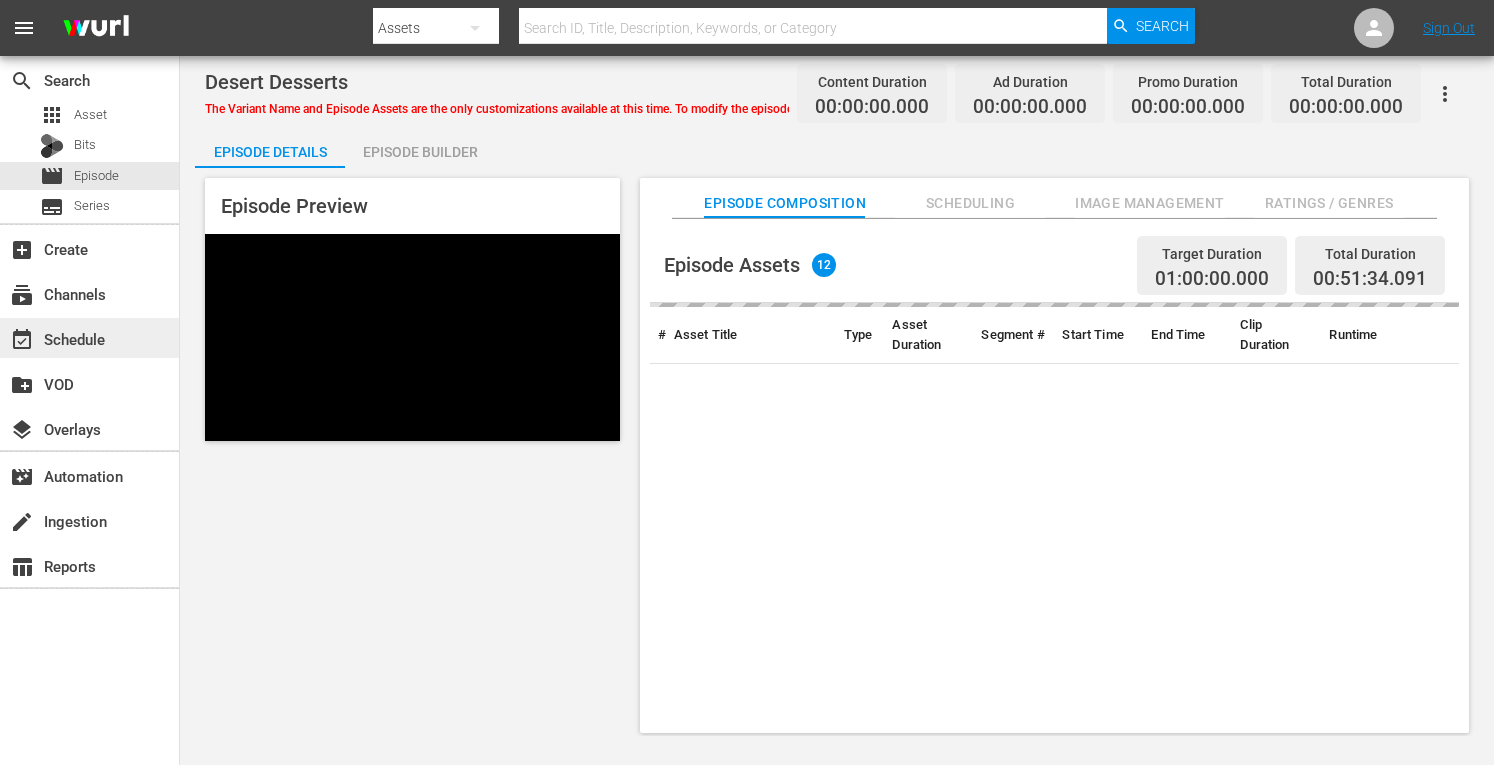 click on "event_available   Schedule" at bounding box center [56, 336] 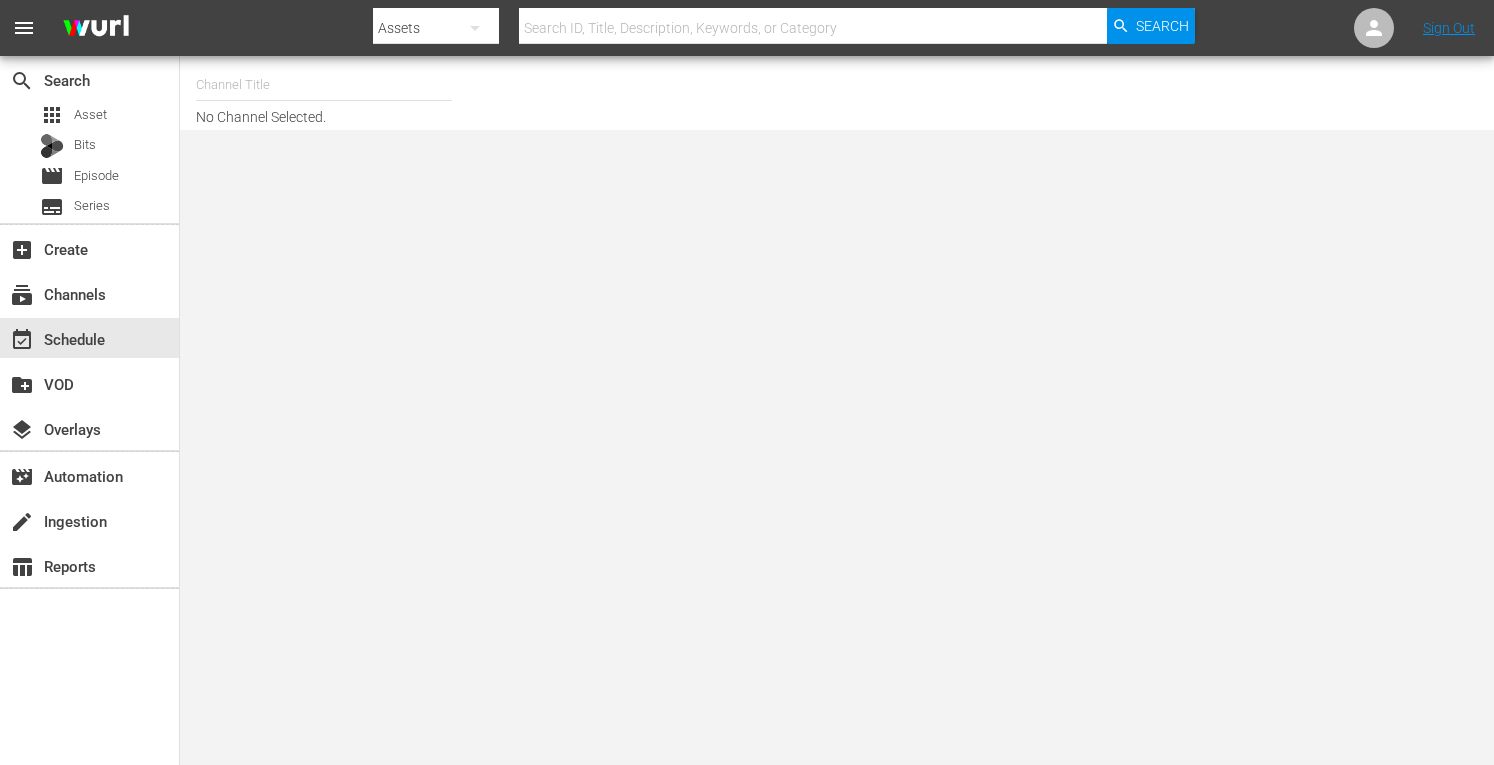 click at bounding box center [324, 85] 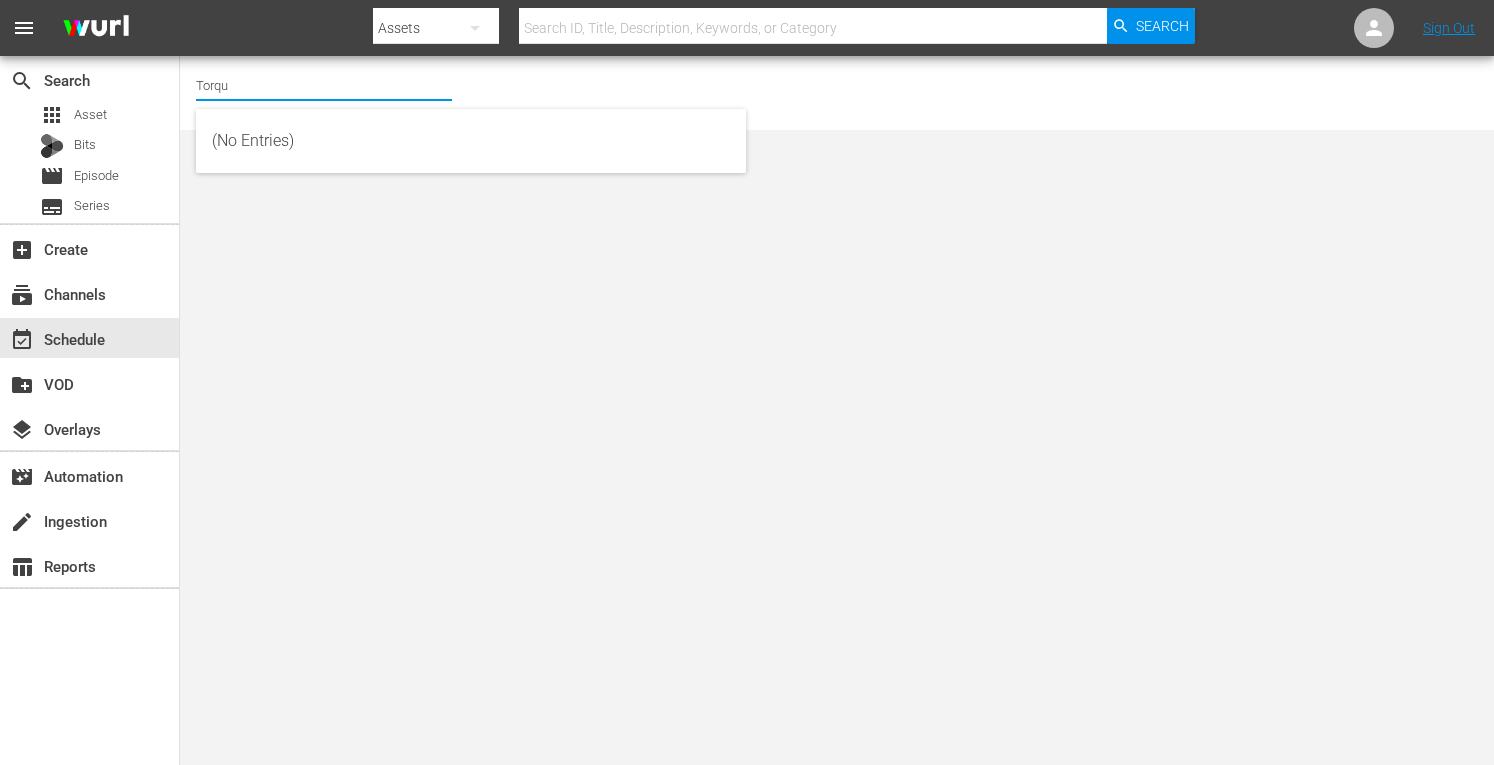 type on "Torque" 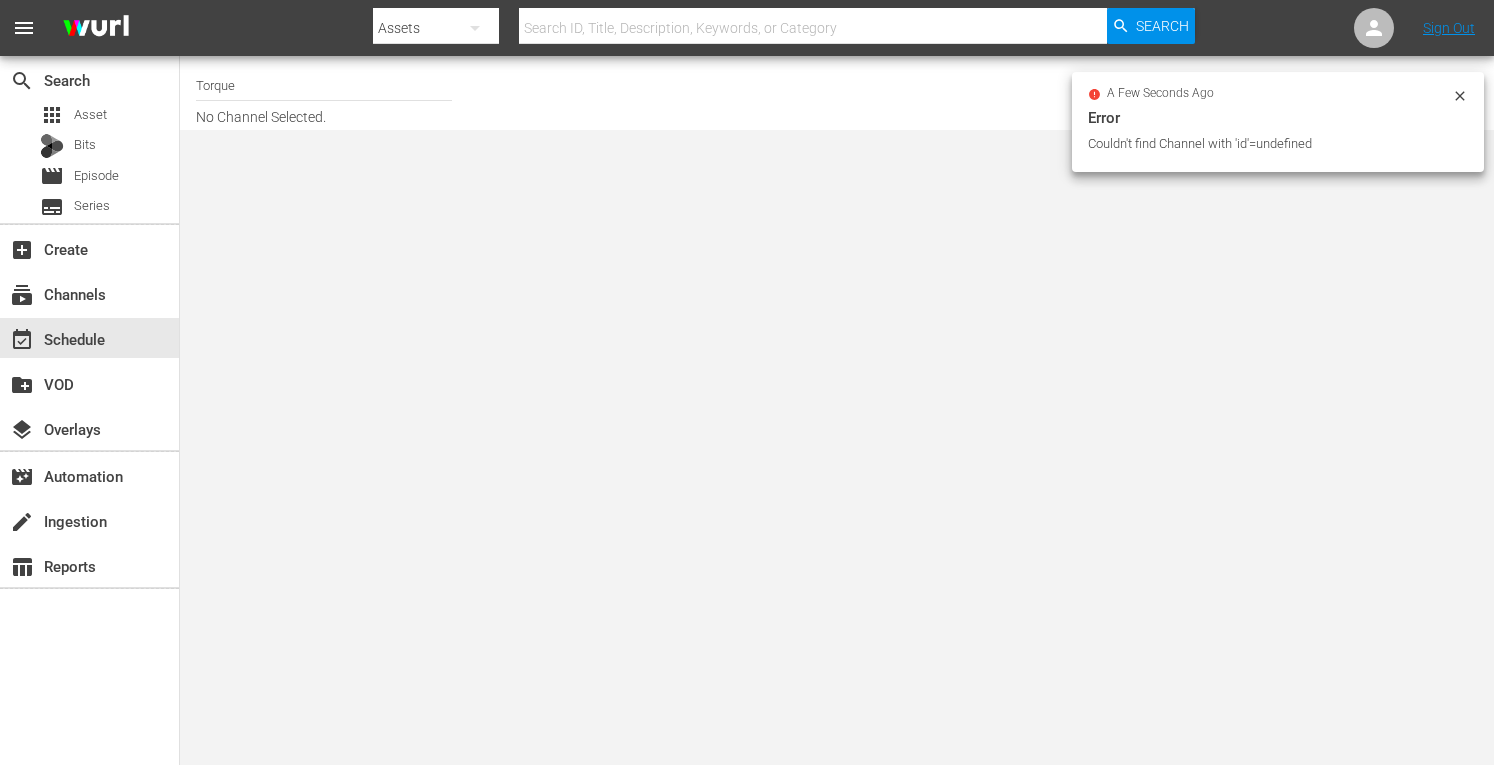 click on "Torque" at bounding box center [324, 85] 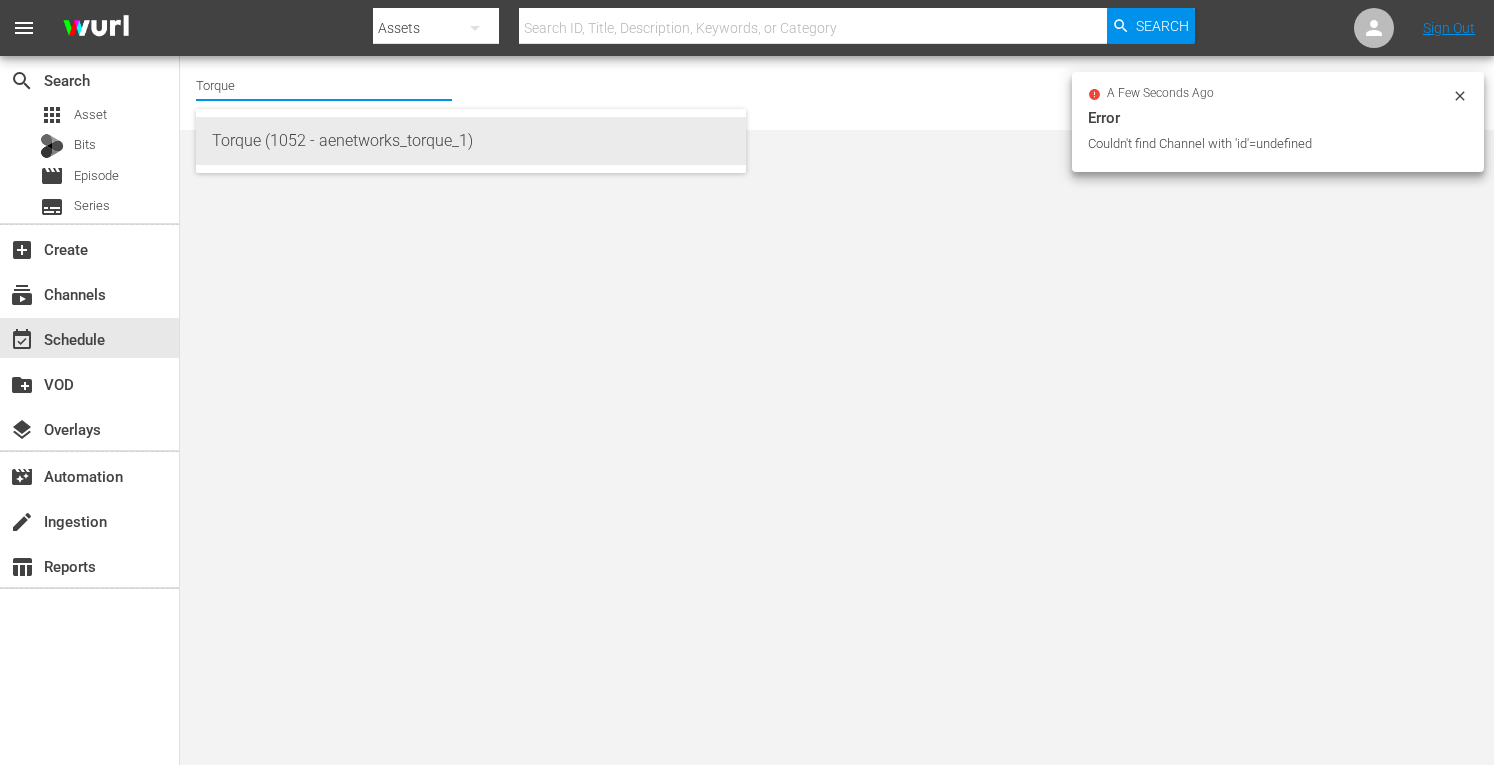 click on "Torque (1052 - aenetworks_torque_1)" at bounding box center (471, 141) 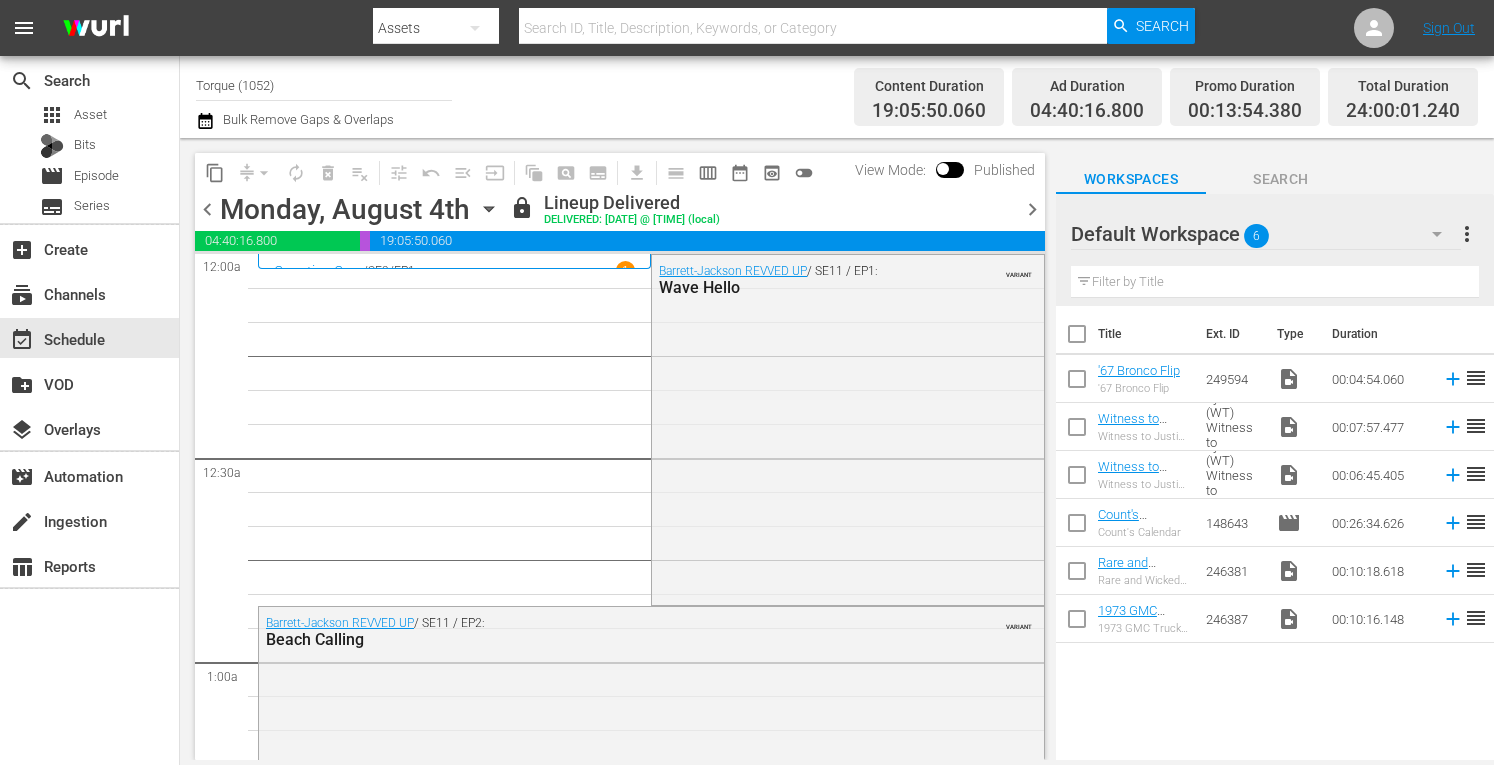 click 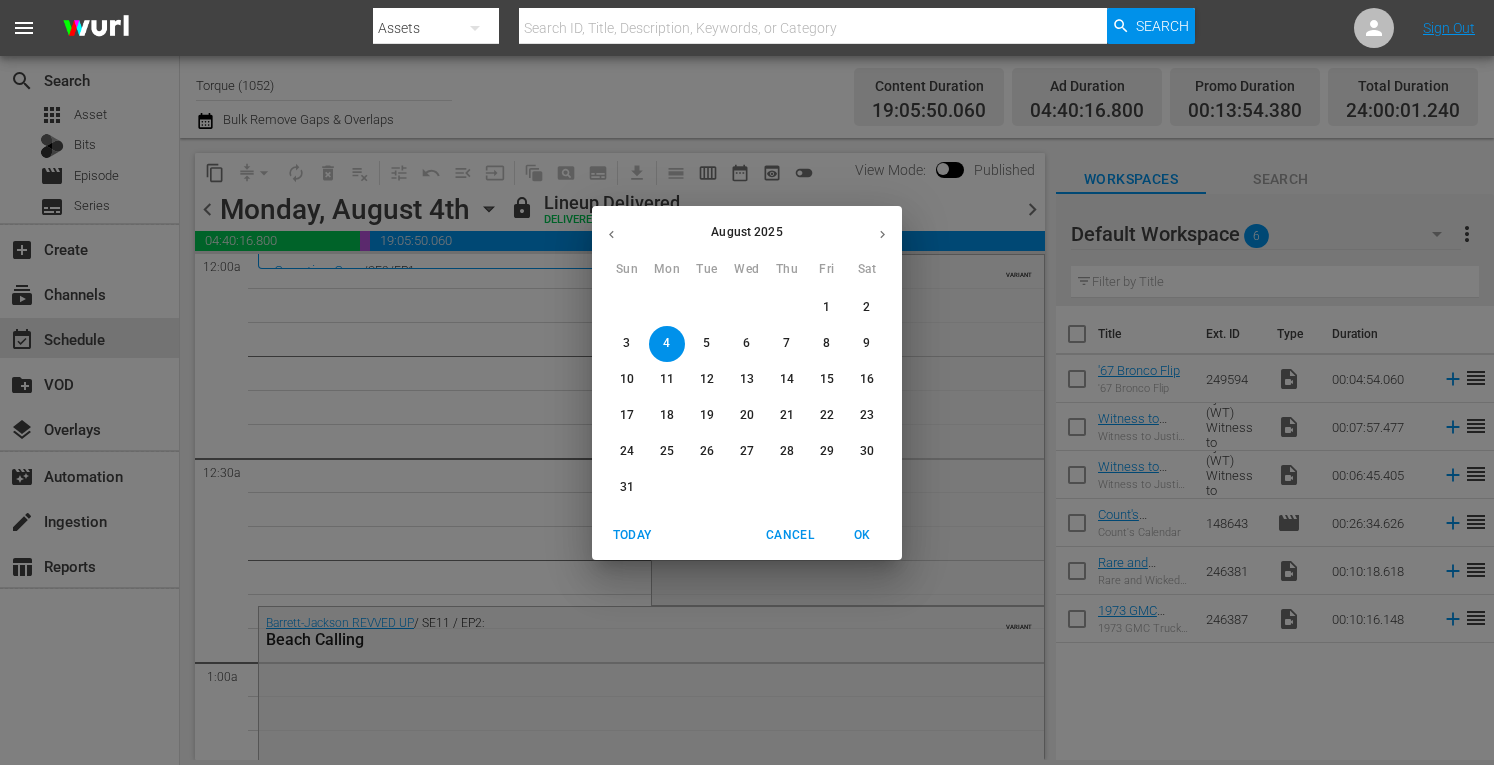 click on "18" at bounding box center (667, 415) 